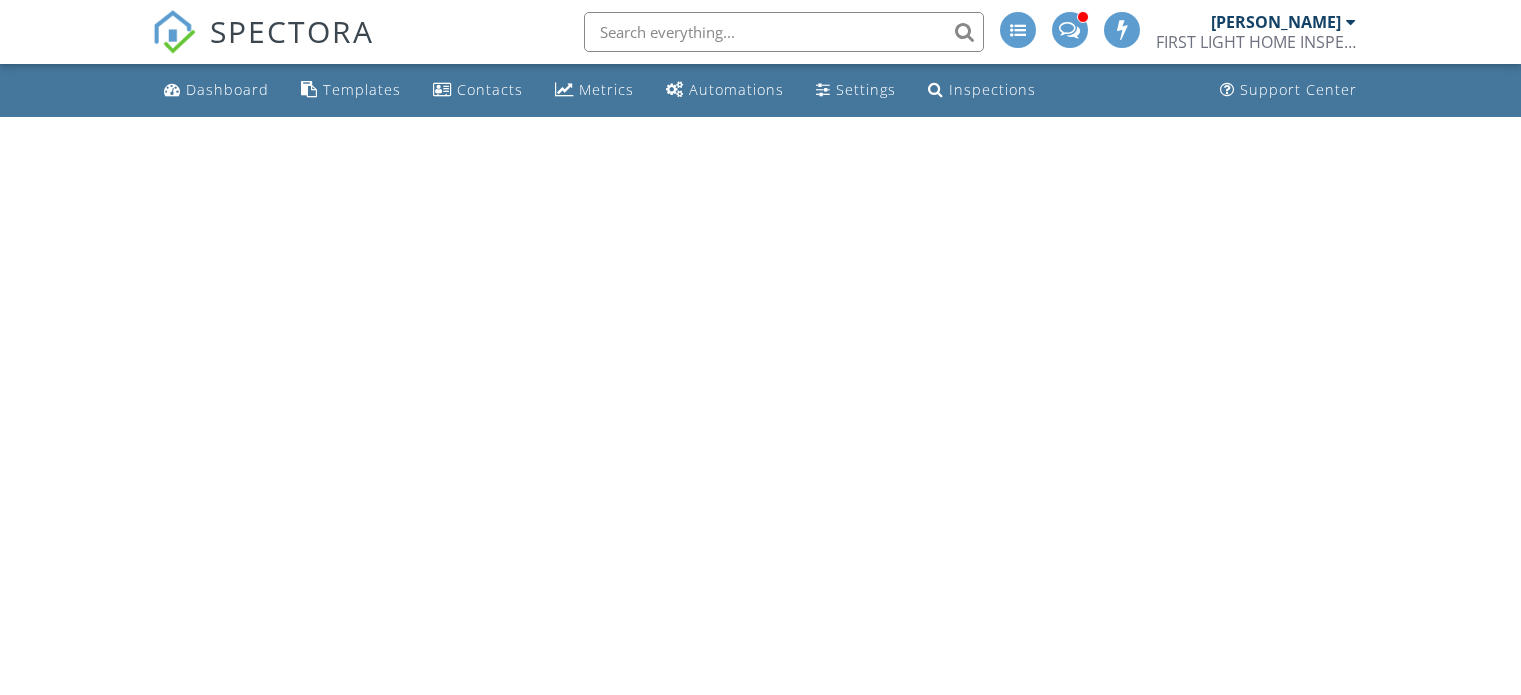 scroll, scrollTop: 0, scrollLeft: 0, axis: both 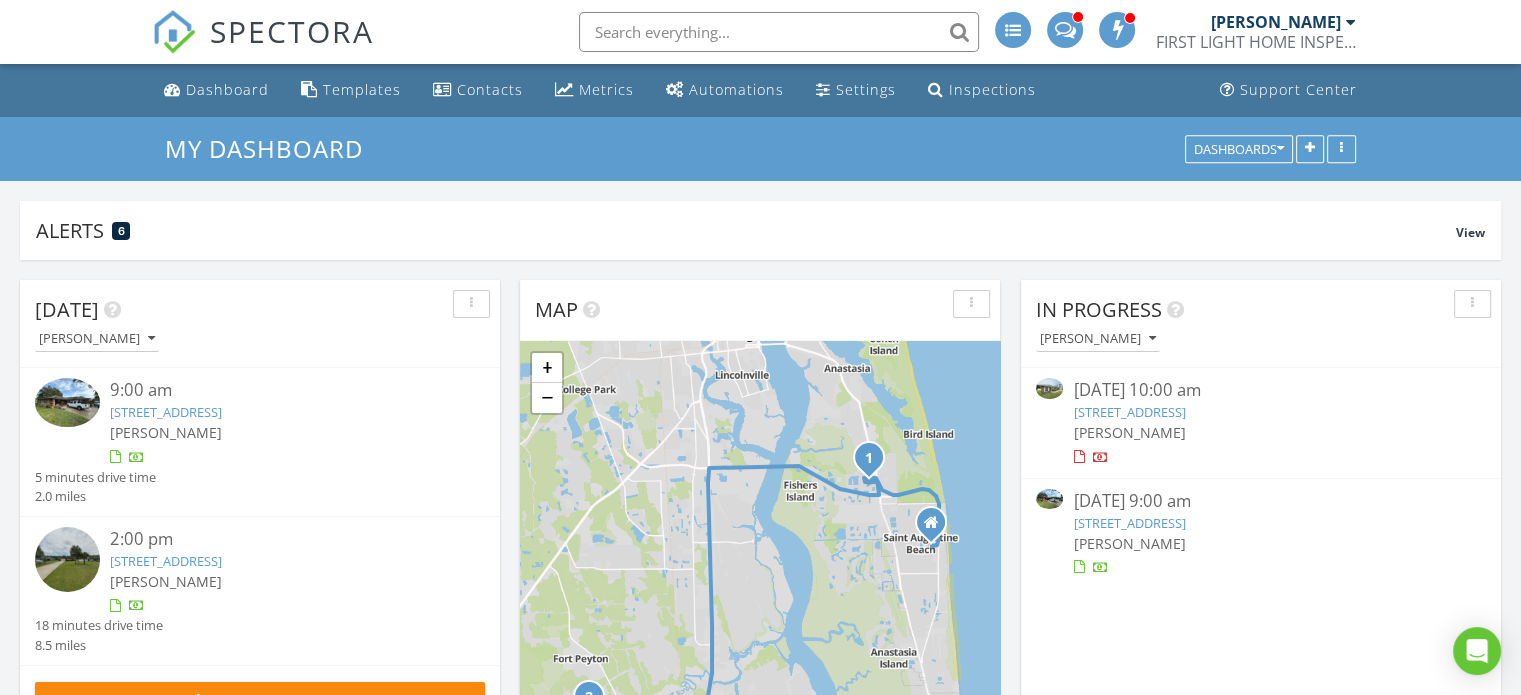 click on "15 Essington Ln, Palm Coast, FL 32164" at bounding box center (1129, 412) 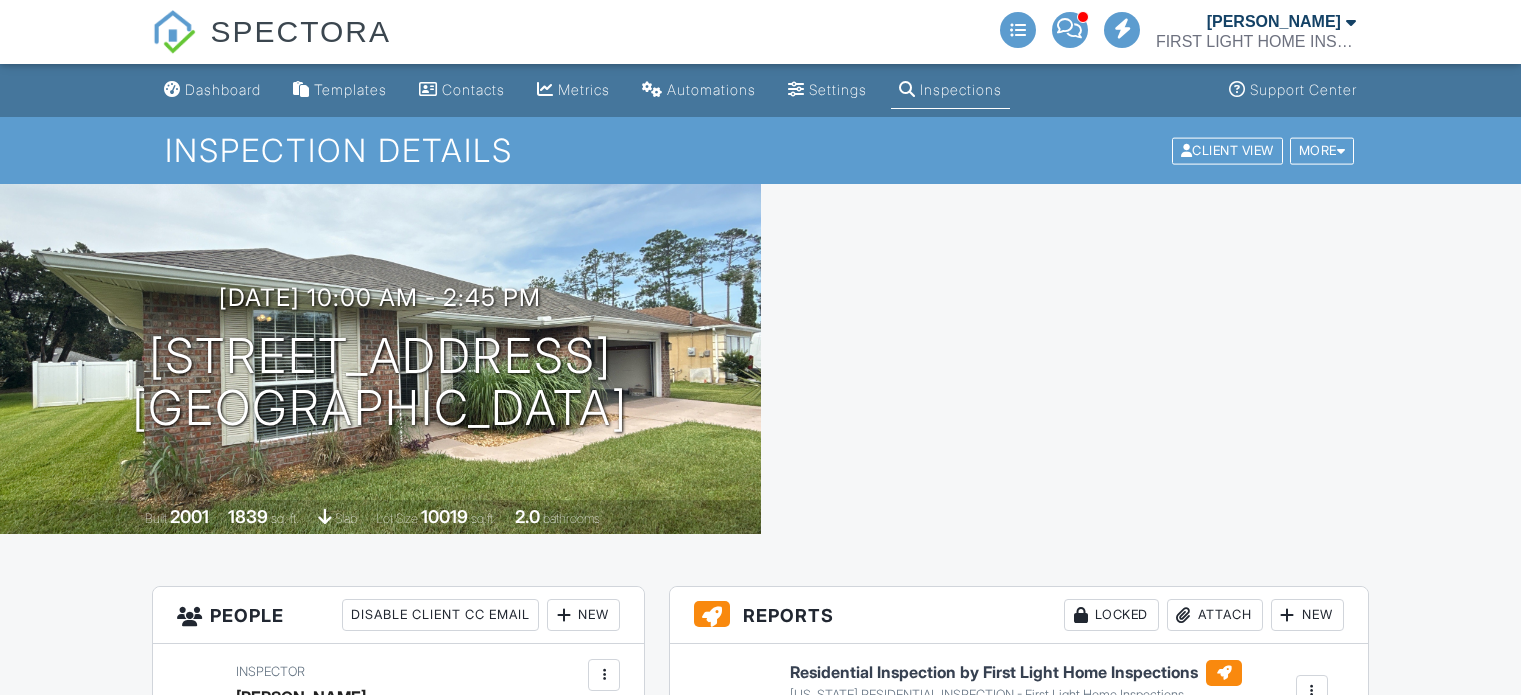 scroll, scrollTop: 0, scrollLeft: 0, axis: both 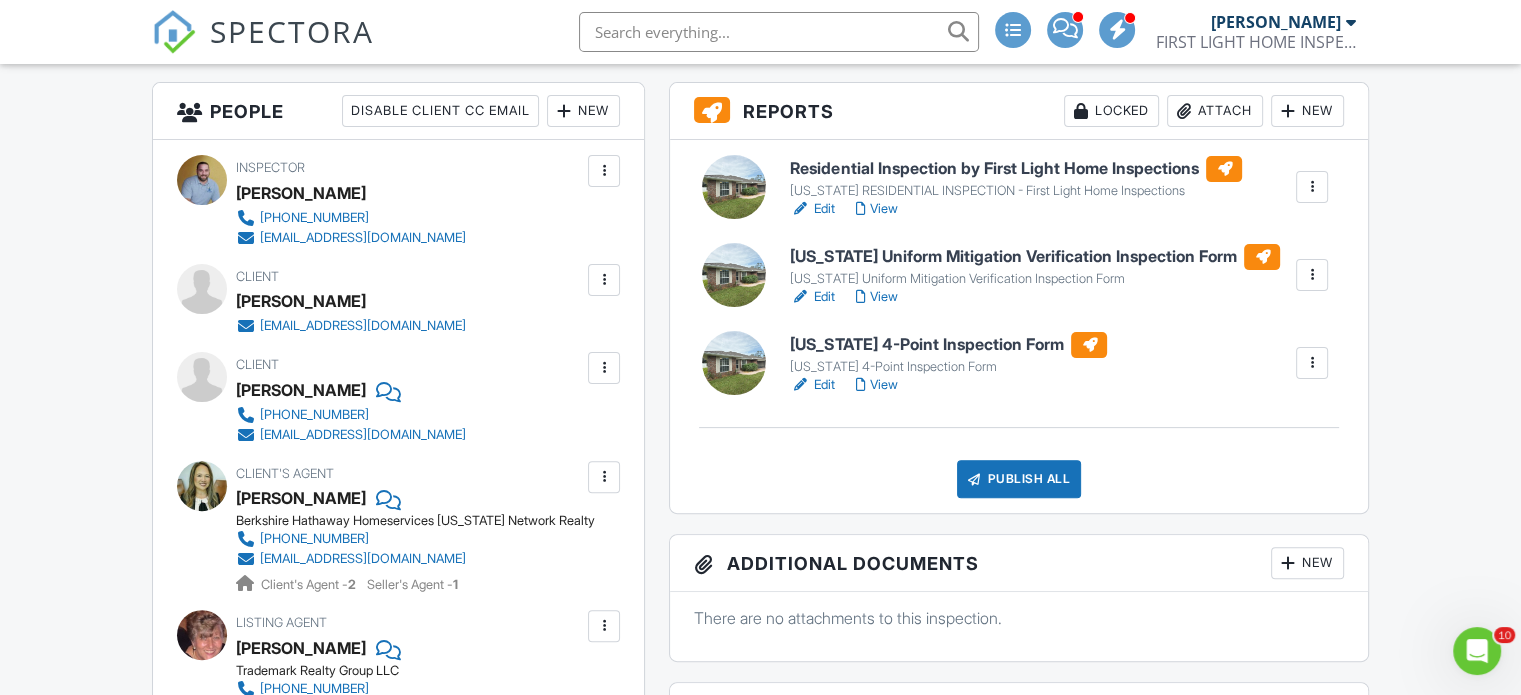 click on "View" at bounding box center [876, 209] 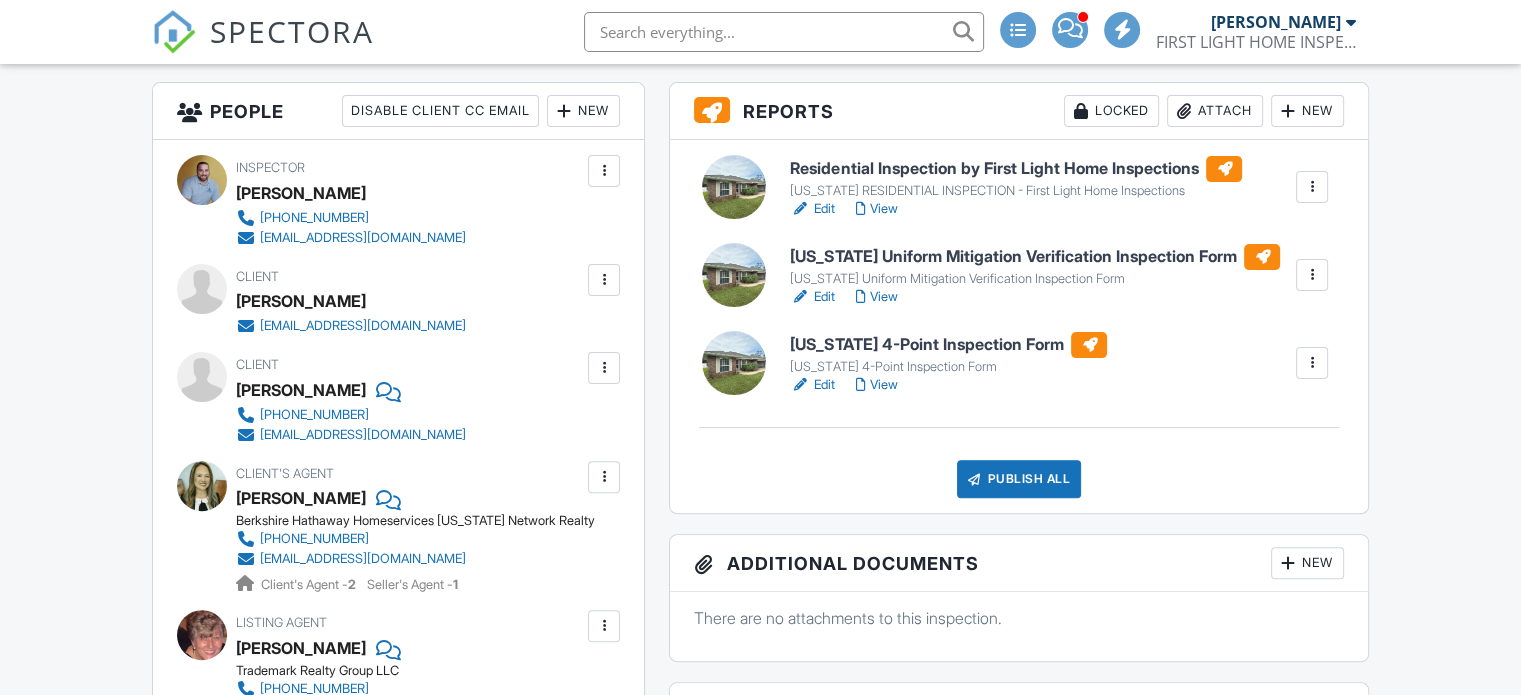 scroll, scrollTop: 504, scrollLeft: 0, axis: vertical 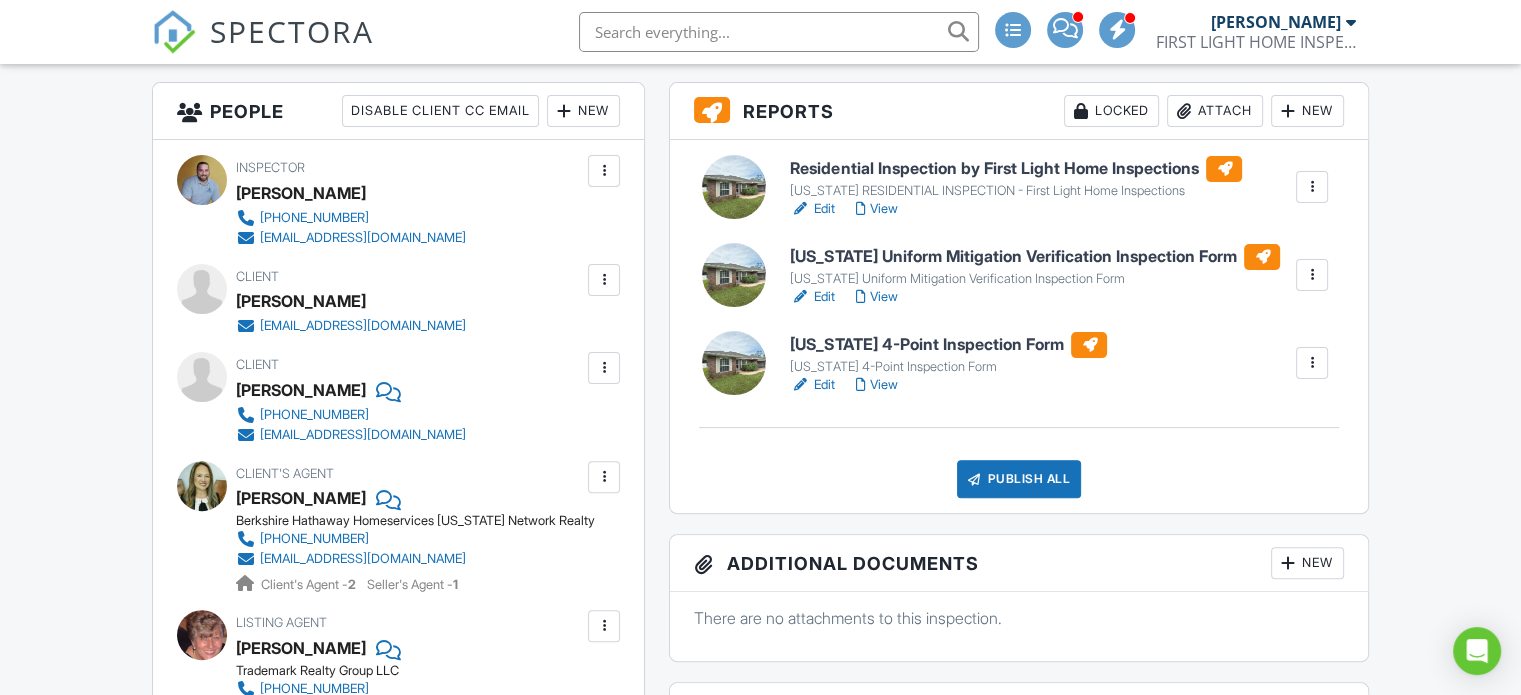 click on "Edit" at bounding box center [812, 209] 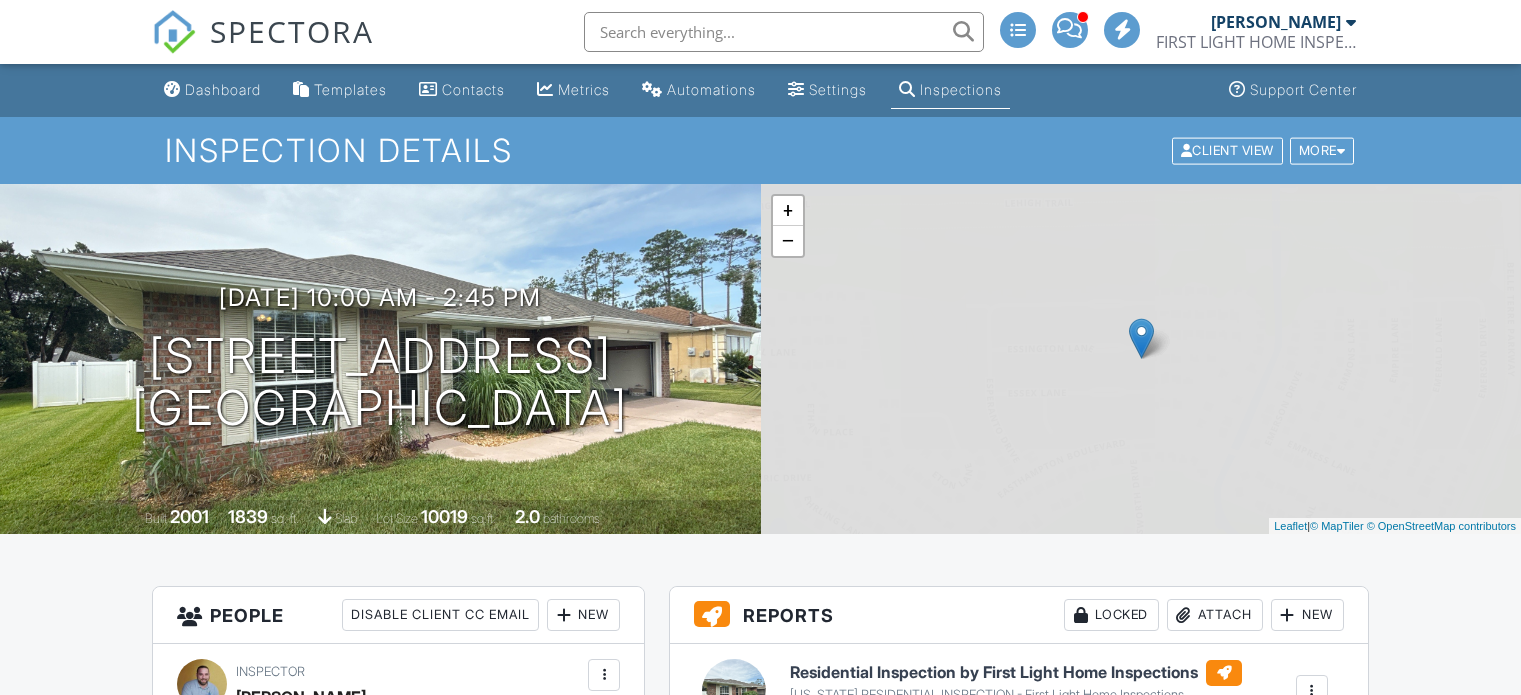 scroll, scrollTop: 0, scrollLeft: 0, axis: both 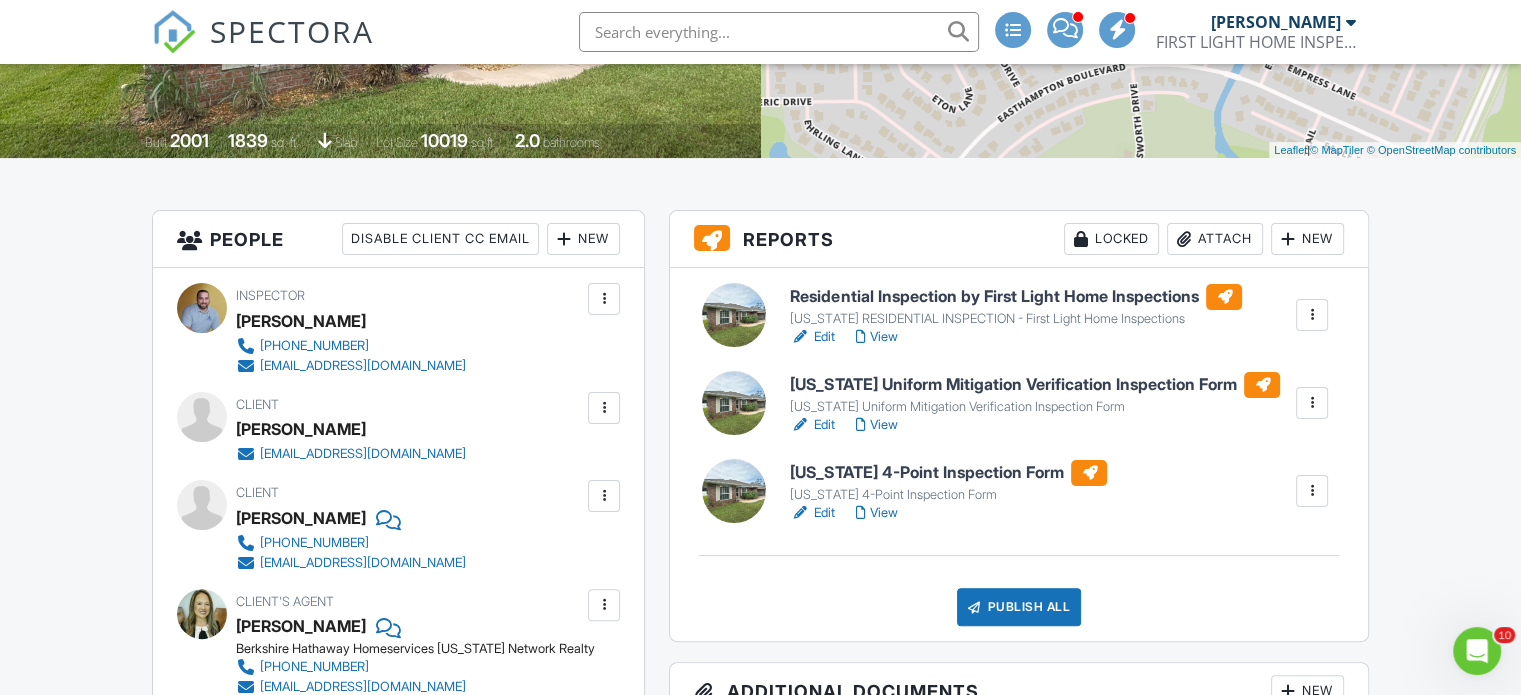 click on "View" at bounding box center [876, 425] 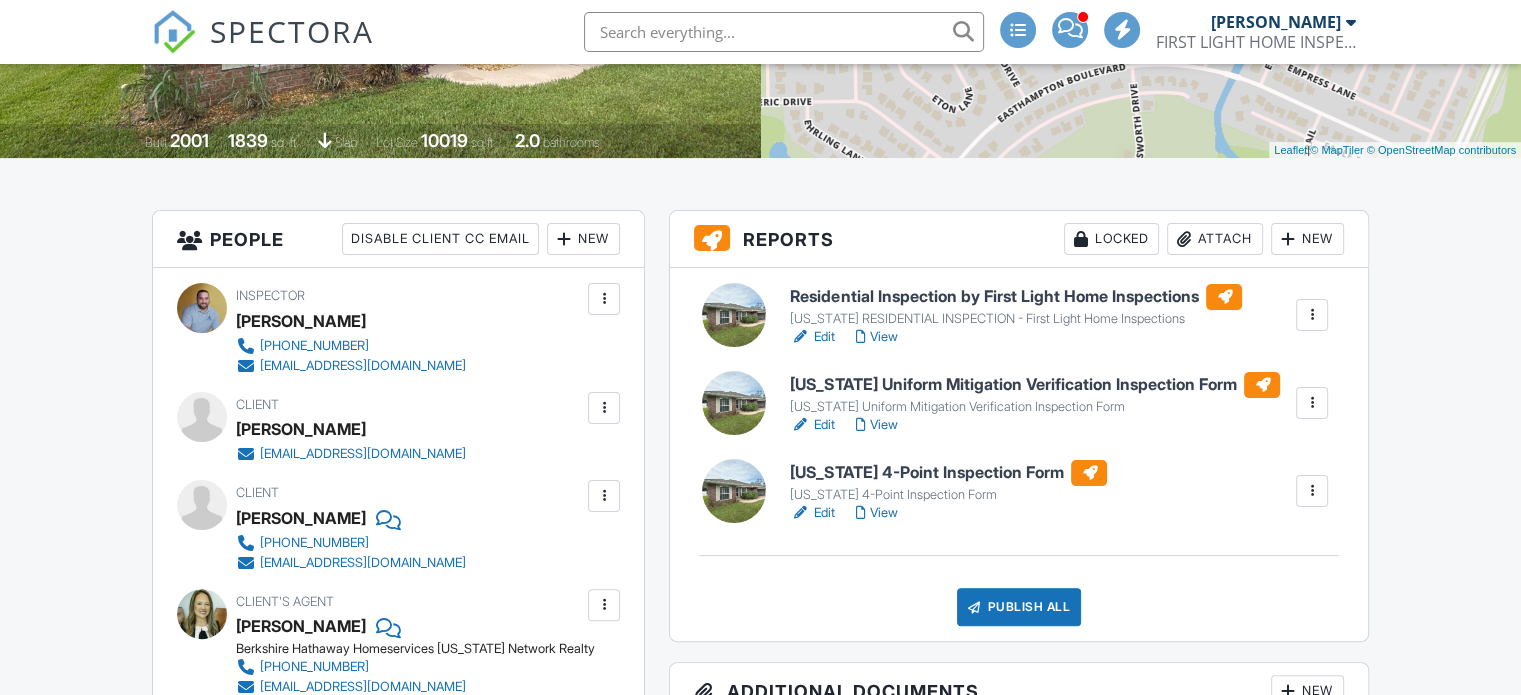 scroll, scrollTop: 376, scrollLeft: 0, axis: vertical 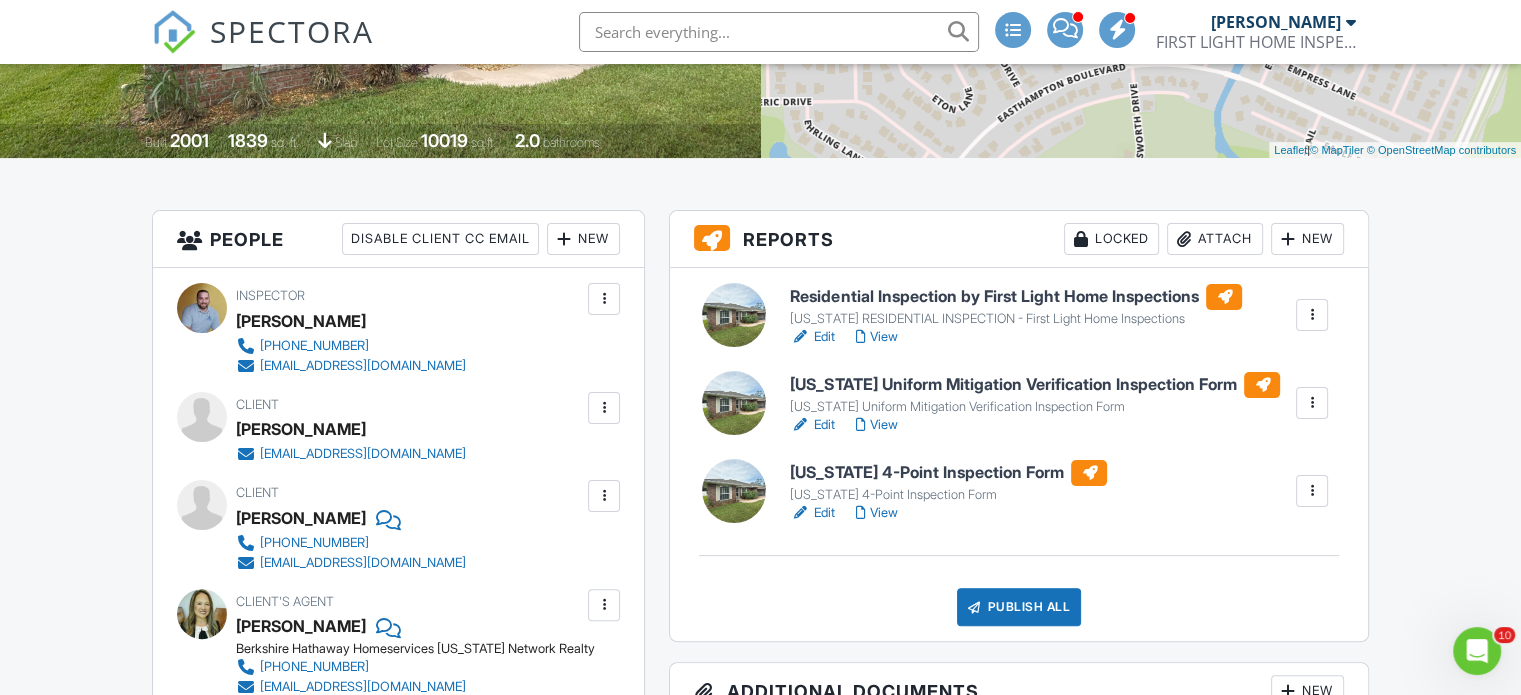 click on "View" at bounding box center (876, 513) 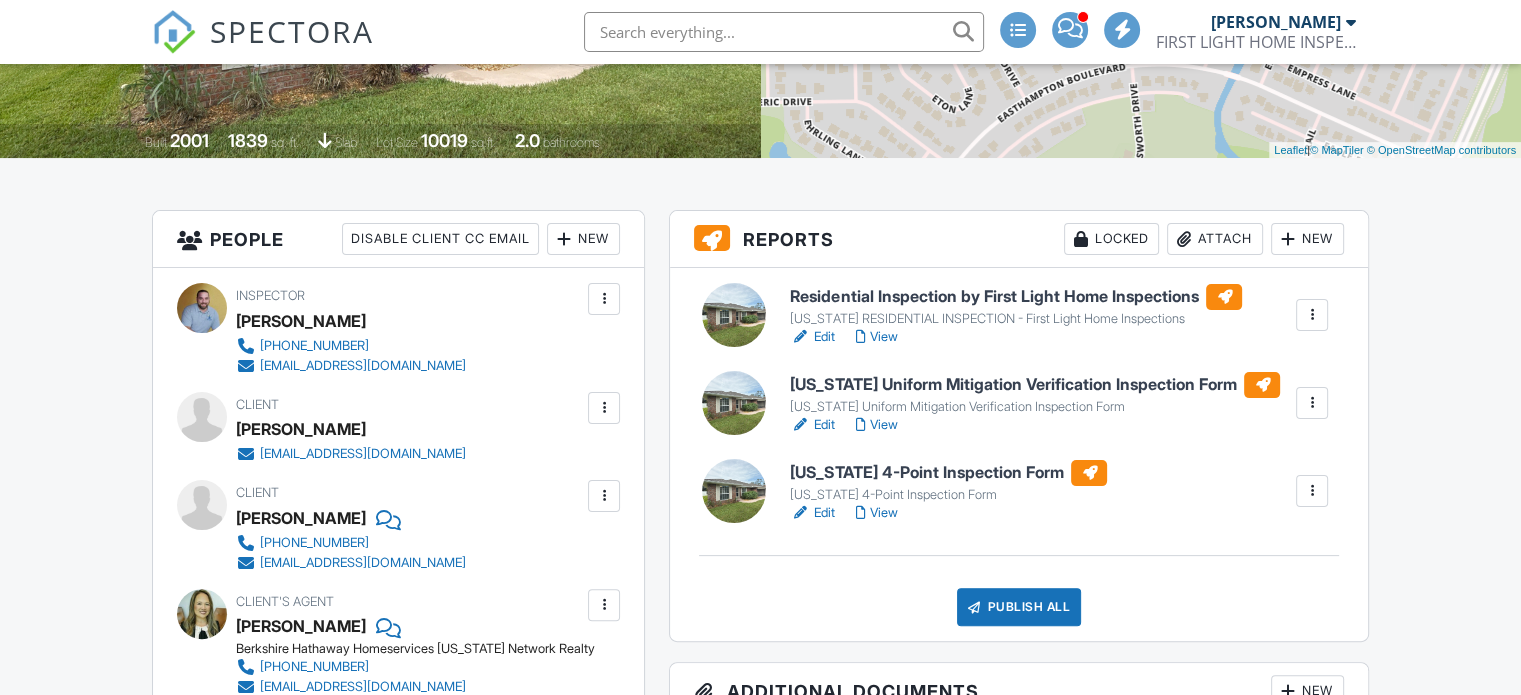scroll, scrollTop: 376, scrollLeft: 0, axis: vertical 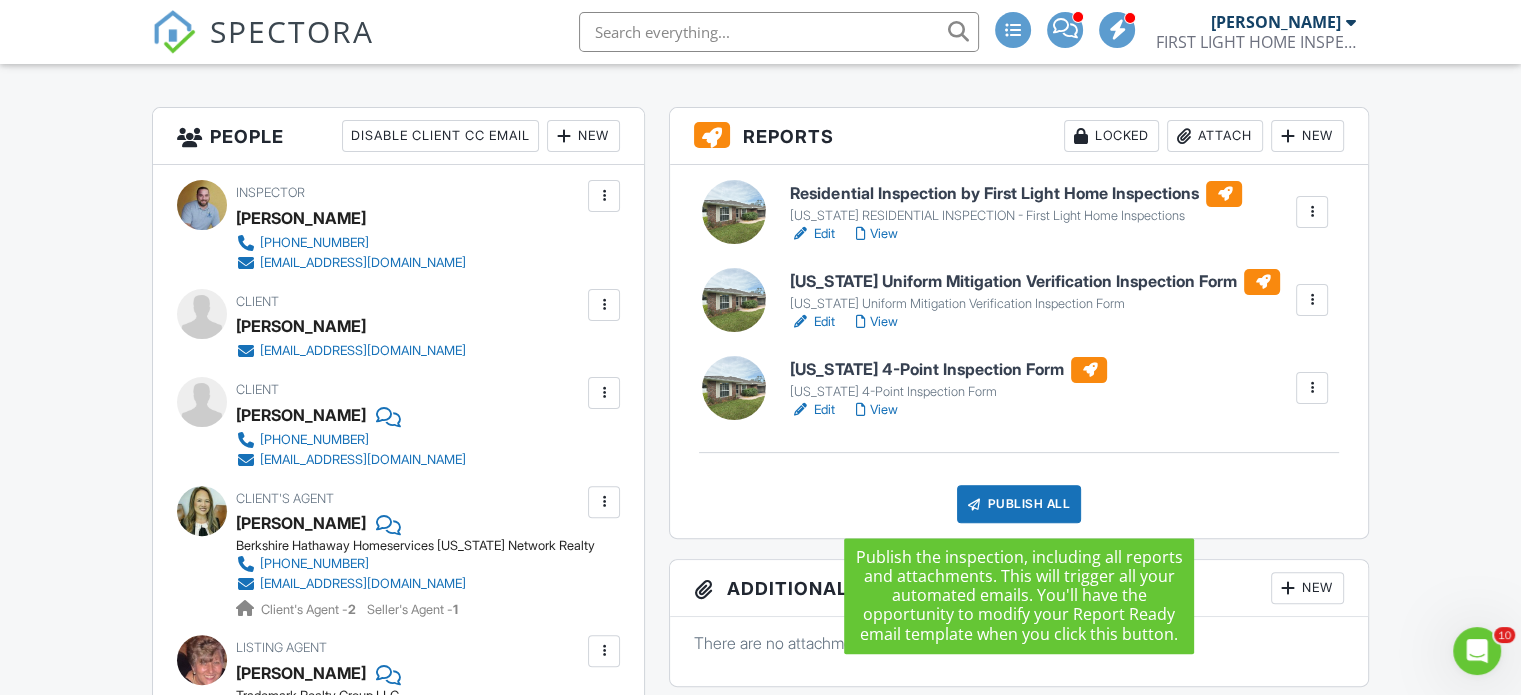 click on "Publish All" at bounding box center [1019, 504] 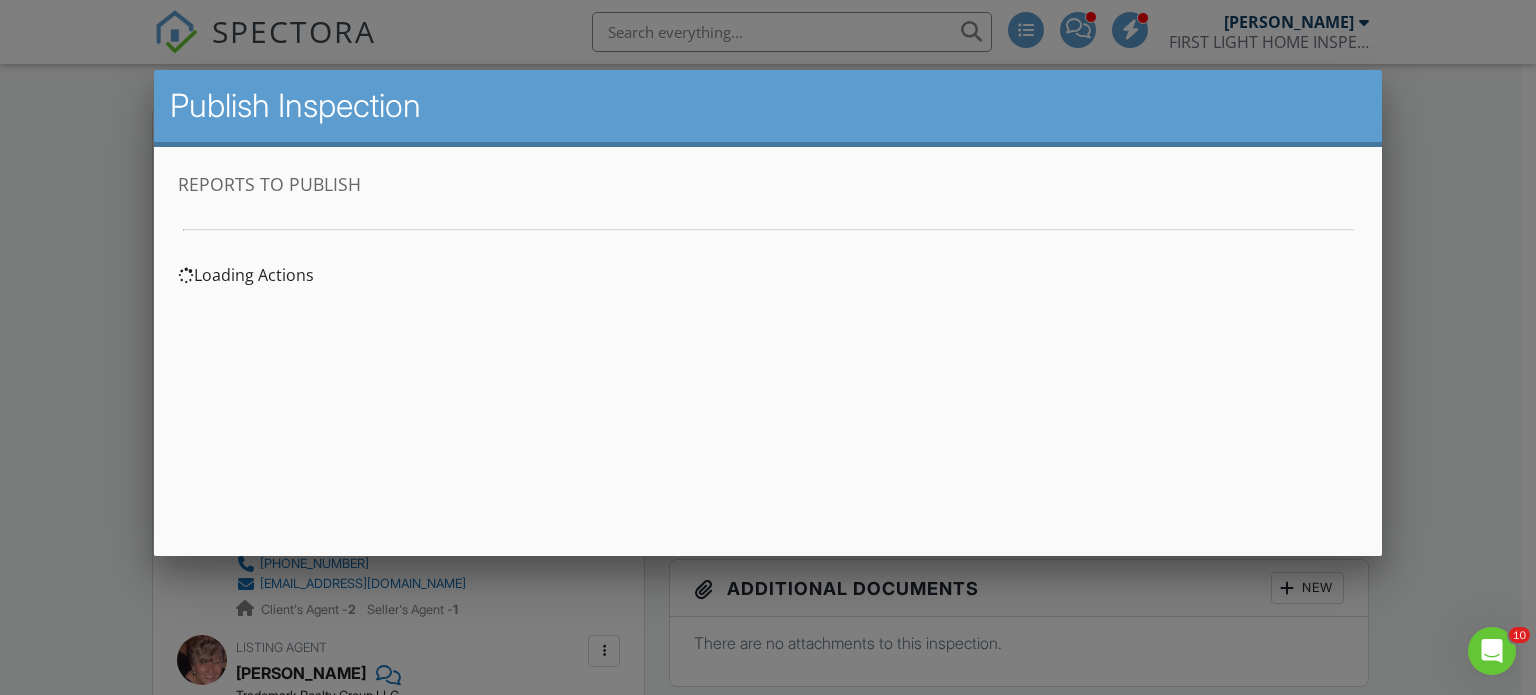 scroll, scrollTop: 0, scrollLeft: 0, axis: both 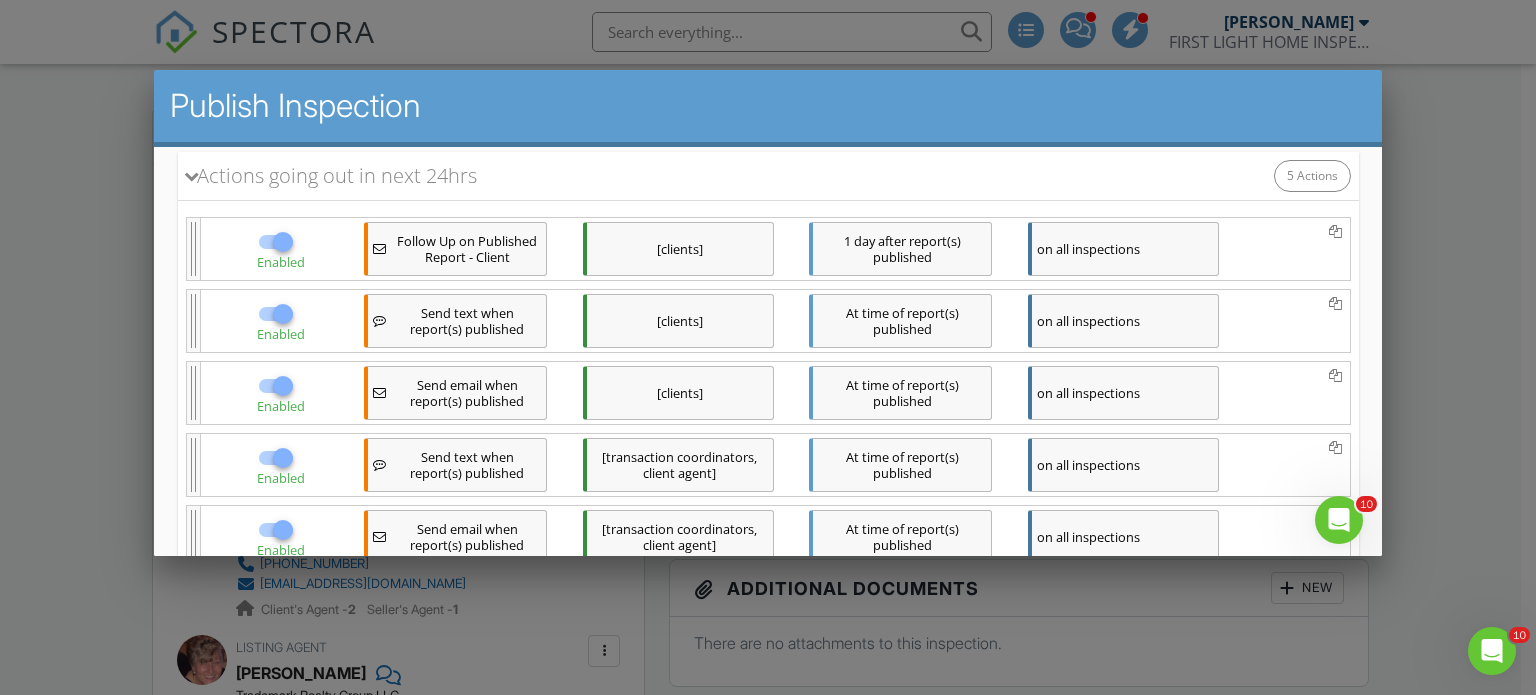 drag, startPoint x: 1356, startPoint y: 227, endPoint x: 1523, endPoint y: 517, distance: 334.64758 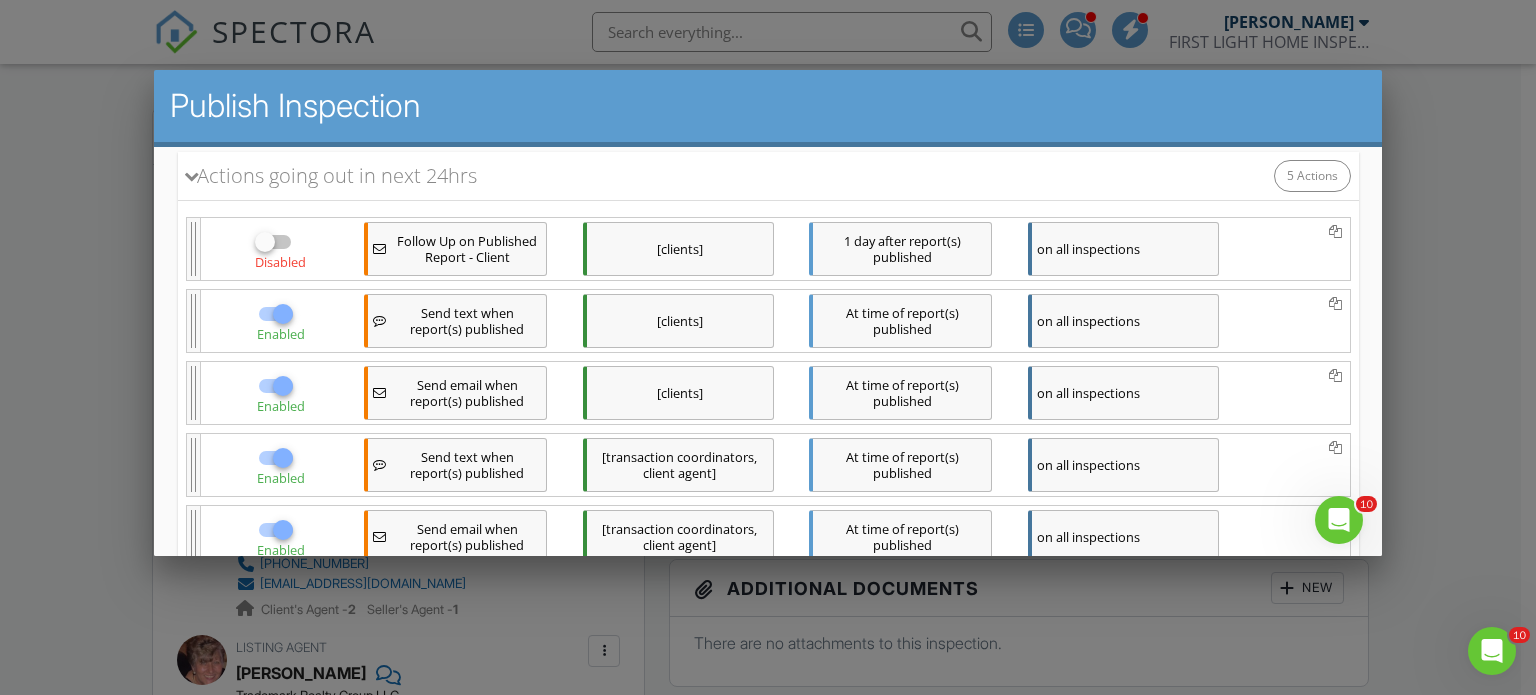 scroll, scrollTop: 465, scrollLeft: 0, axis: vertical 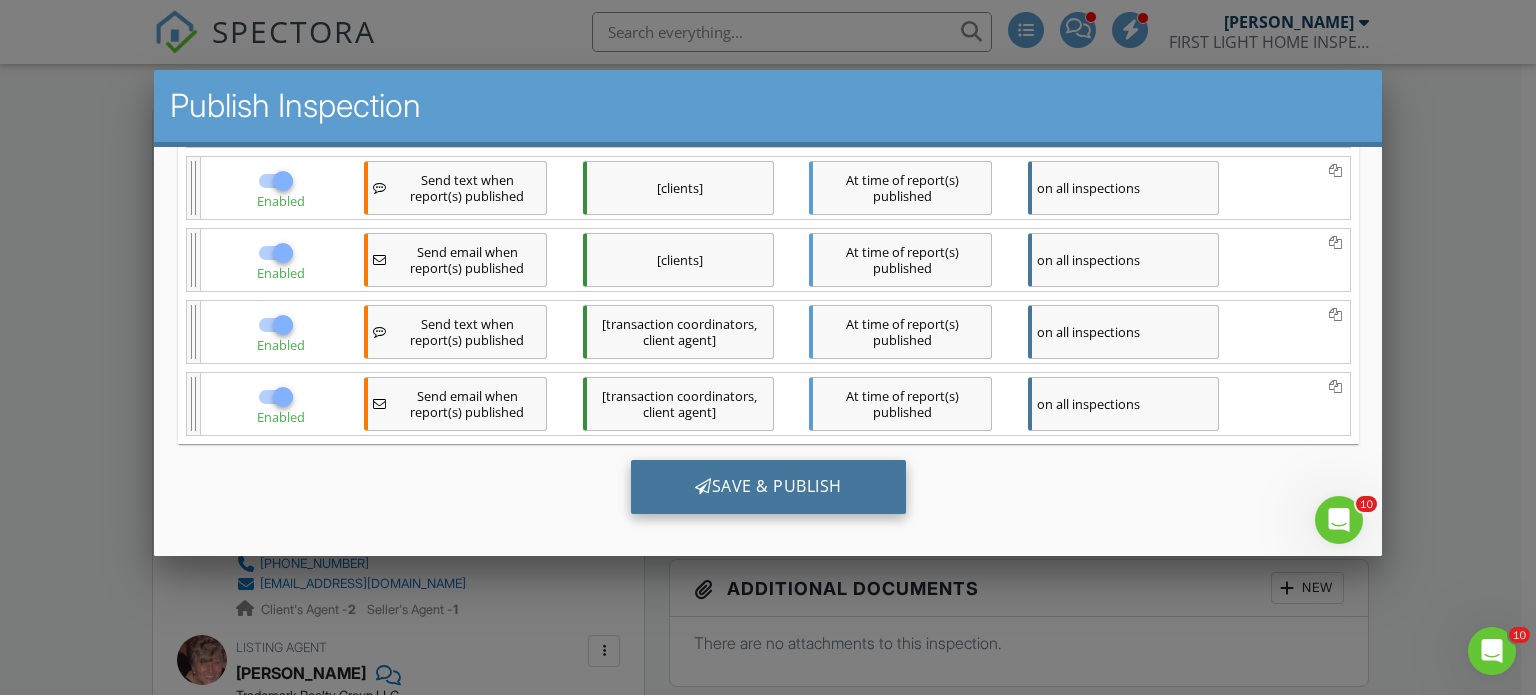 click on "Save & Publish" at bounding box center (767, 486) 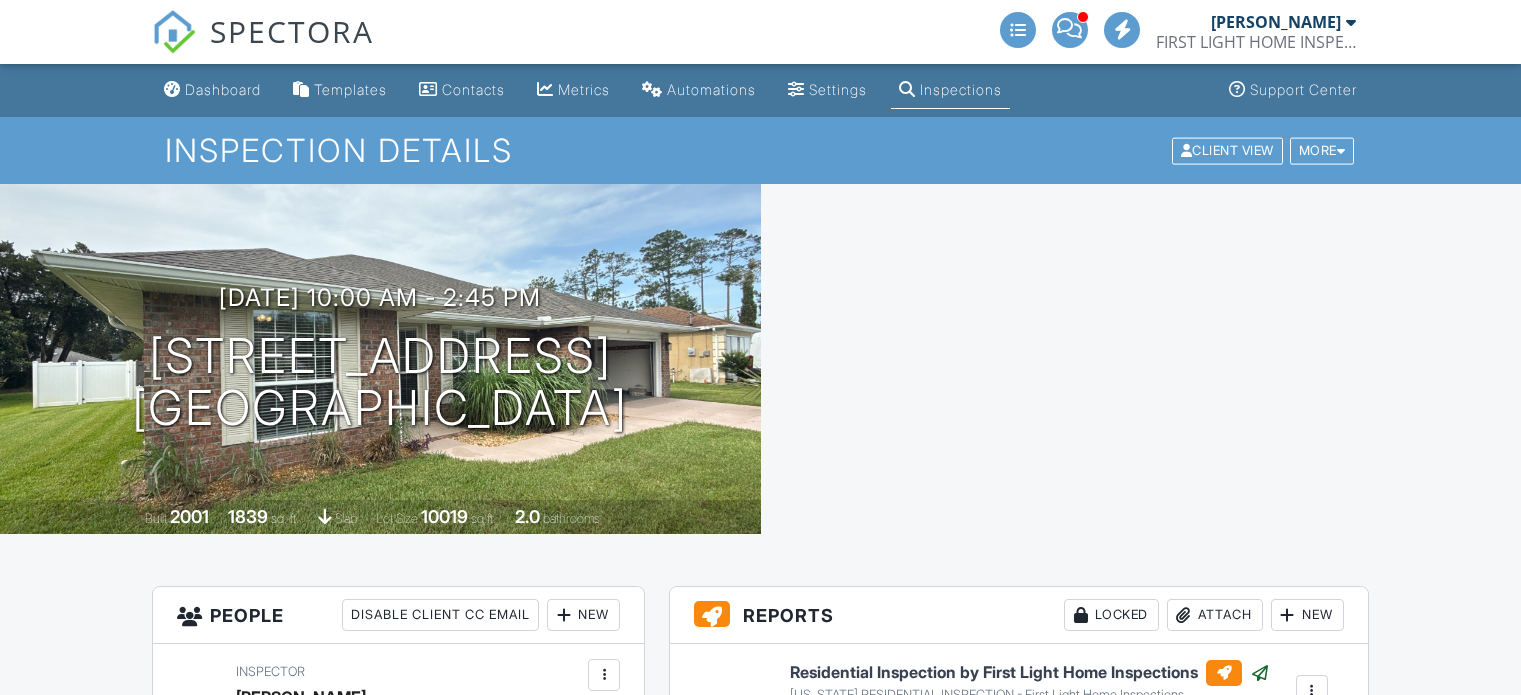 scroll, scrollTop: 0, scrollLeft: 0, axis: both 